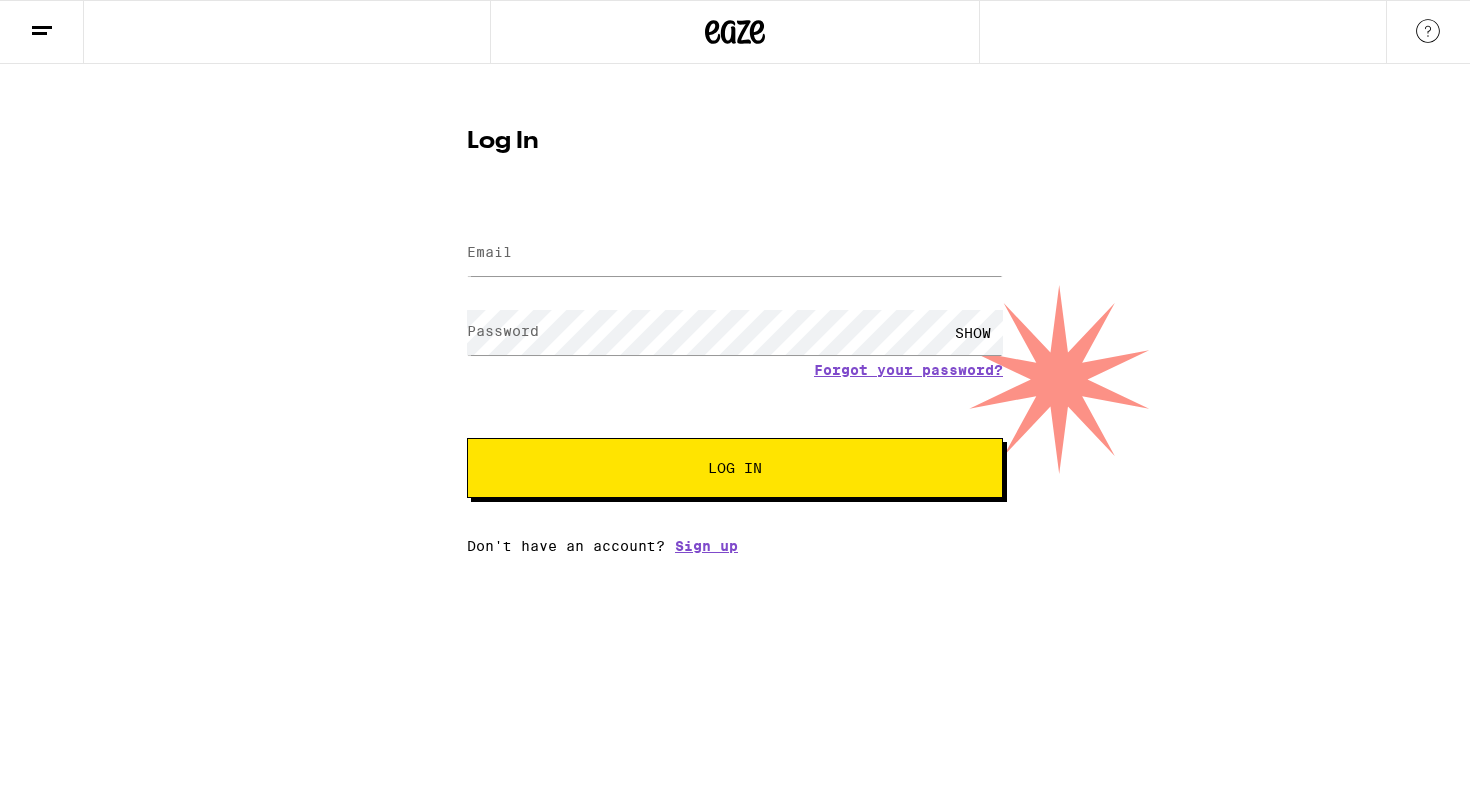 scroll, scrollTop: 0, scrollLeft: 0, axis: both 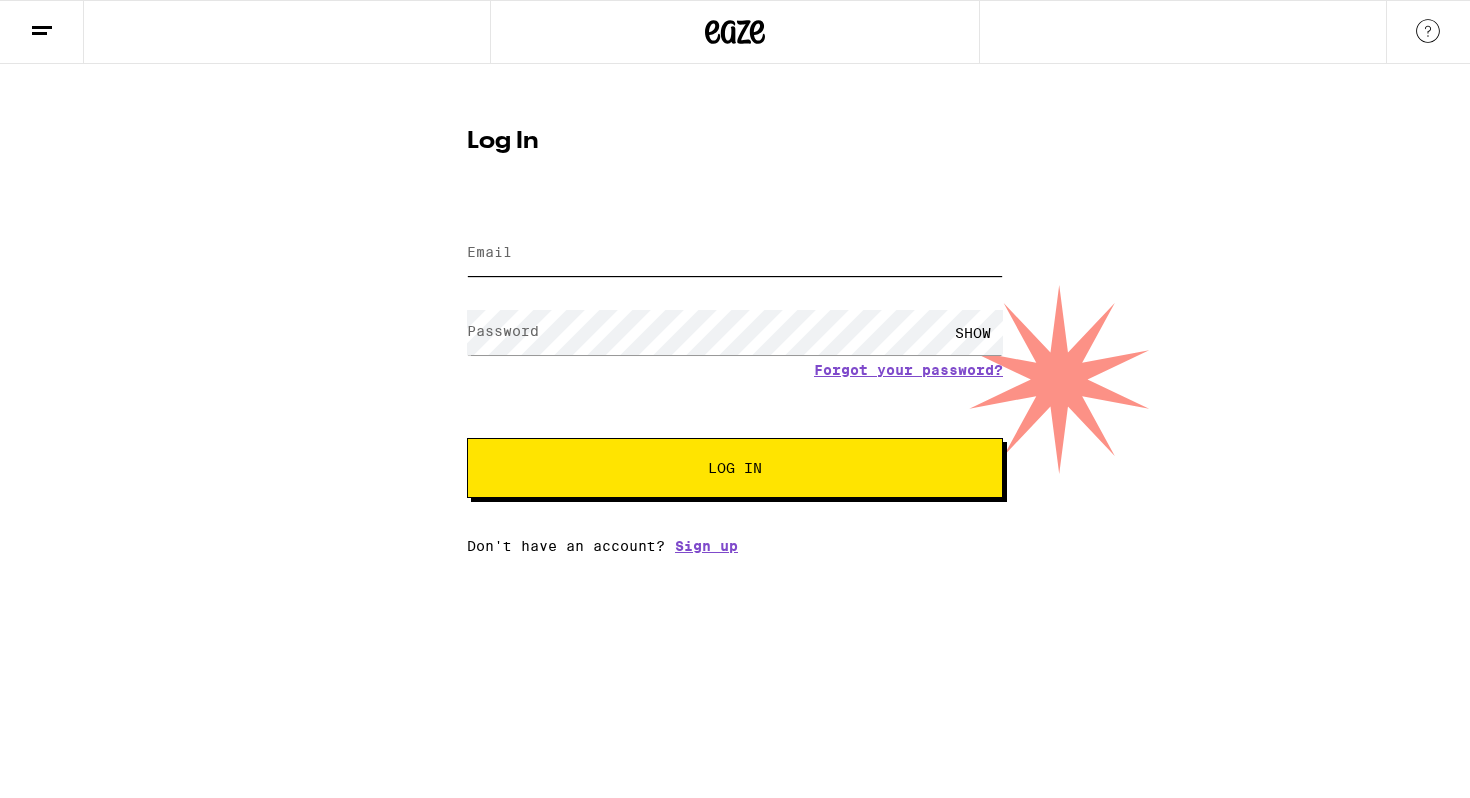 click on "Email" at bounding box center [735, 253] 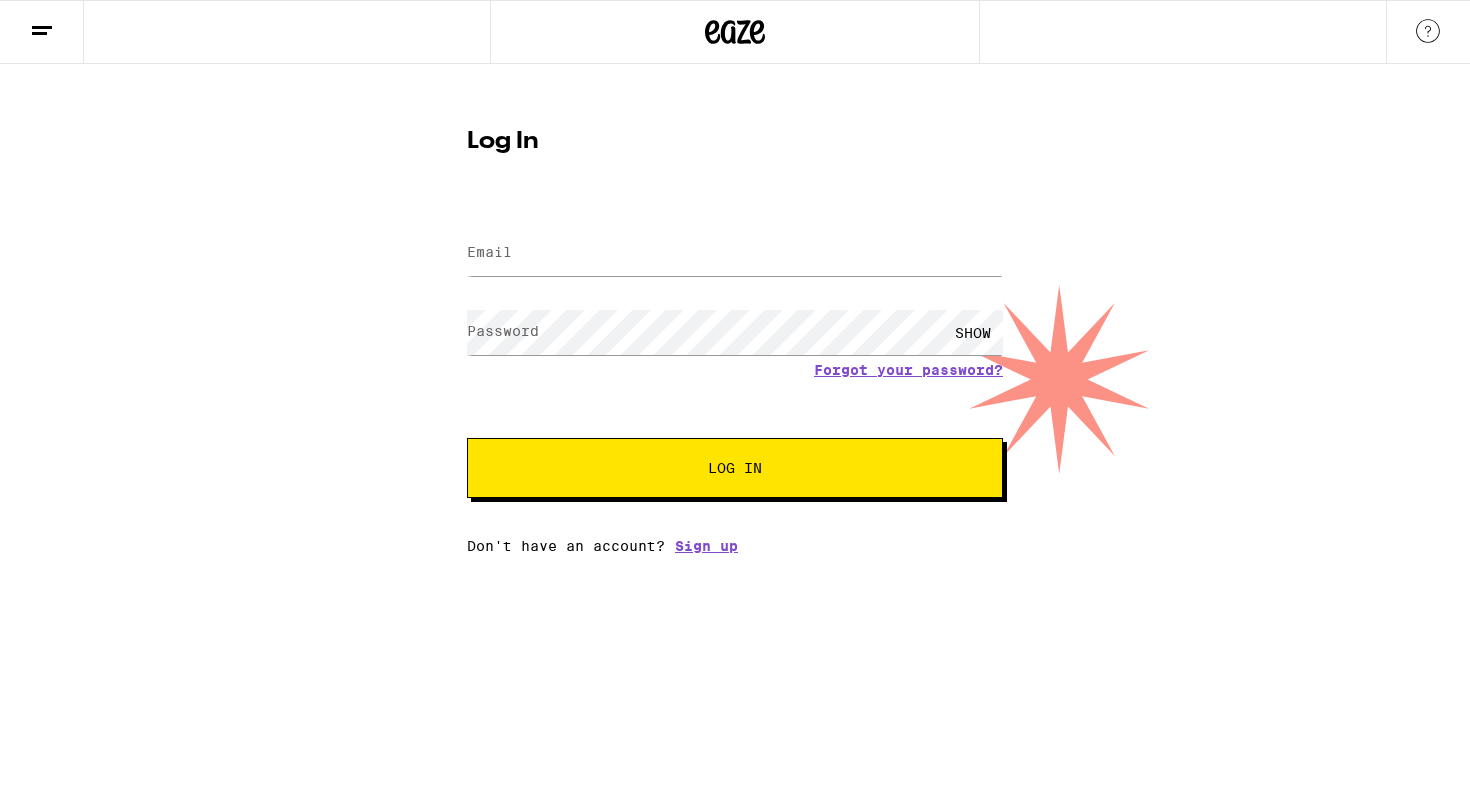 scroll, scrollTop: 0, scrollLeft: 0, axis: both 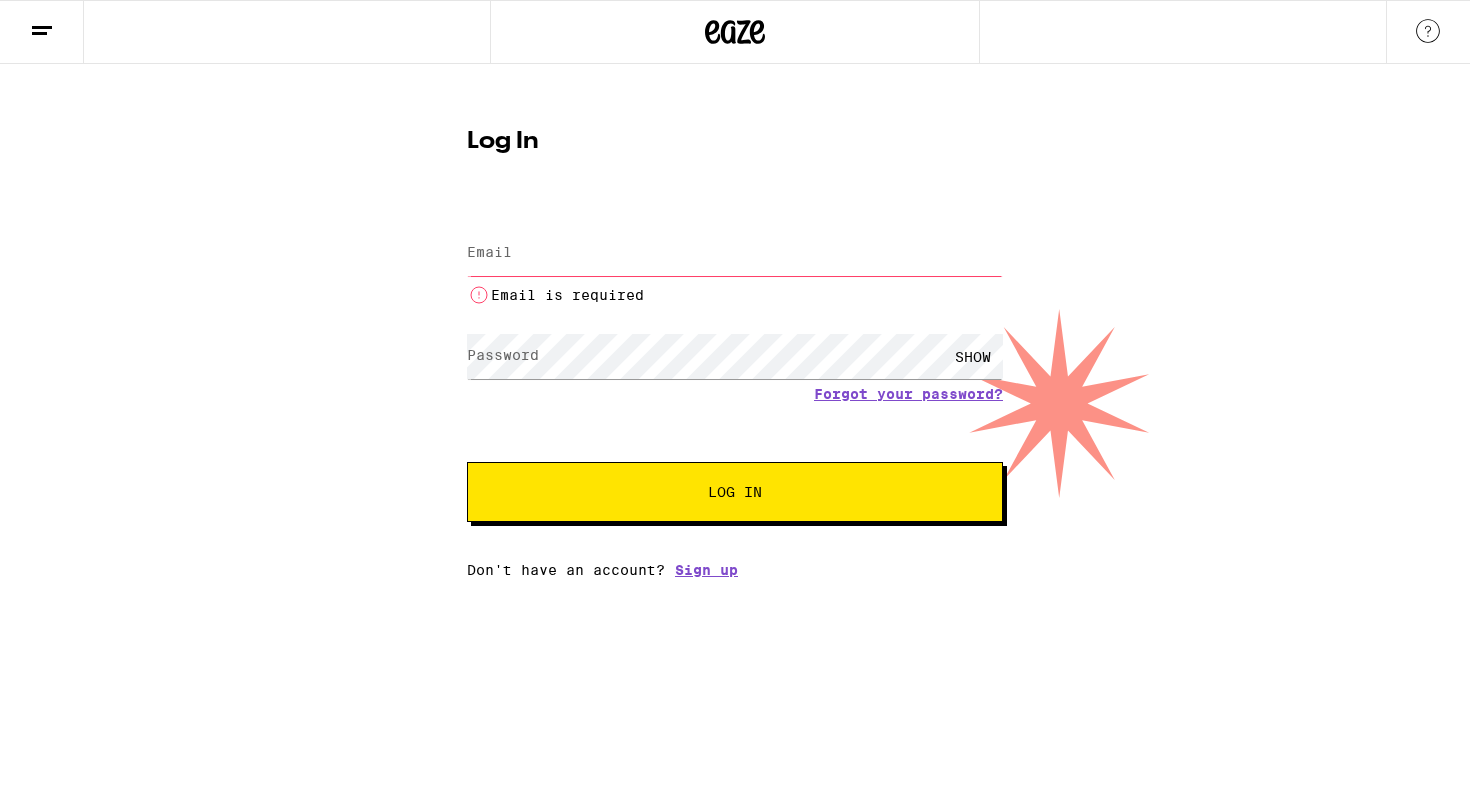 type on "[USERNAME]@[DOMAIN]" 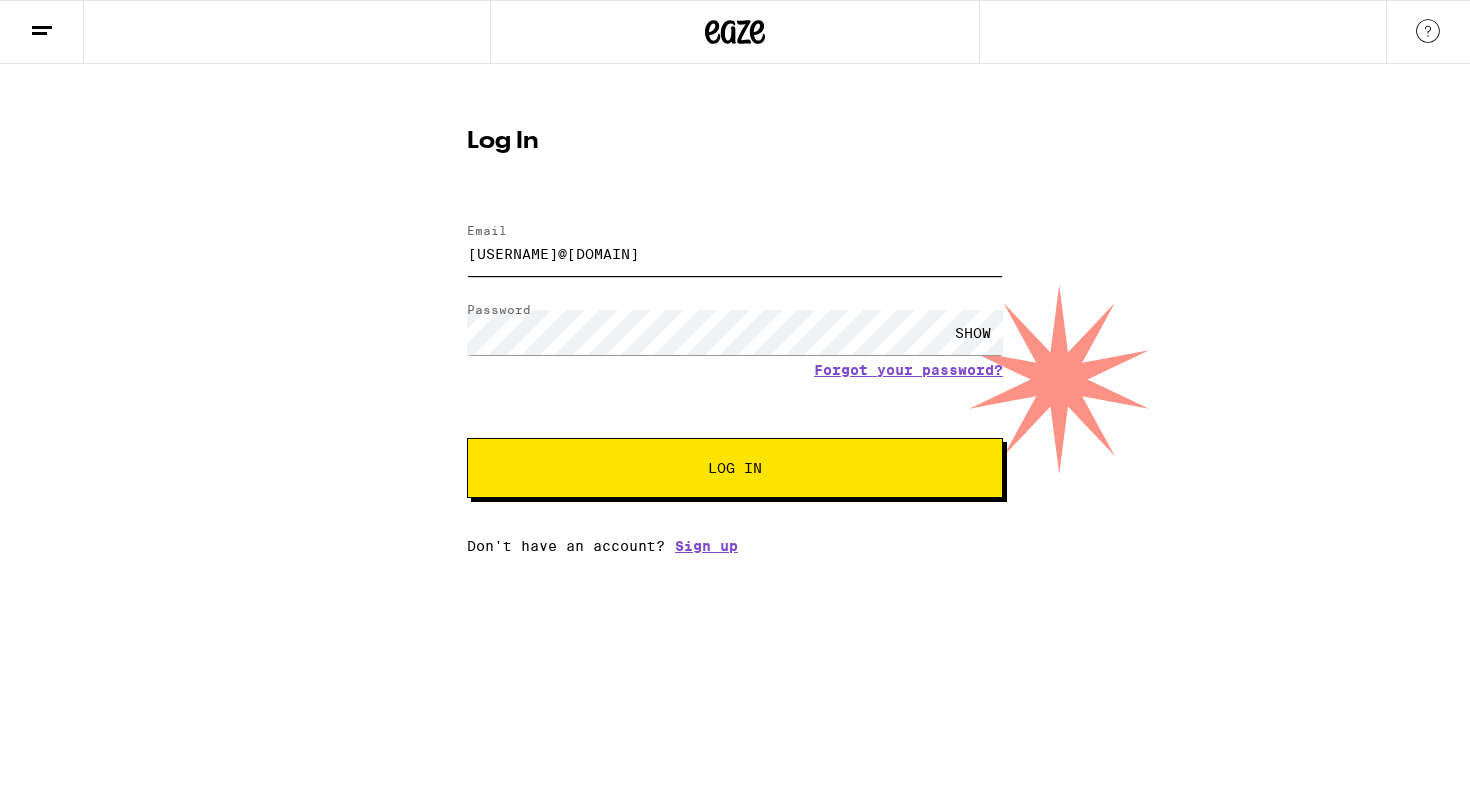 click on "Log In" at bounding box center (735, 468) 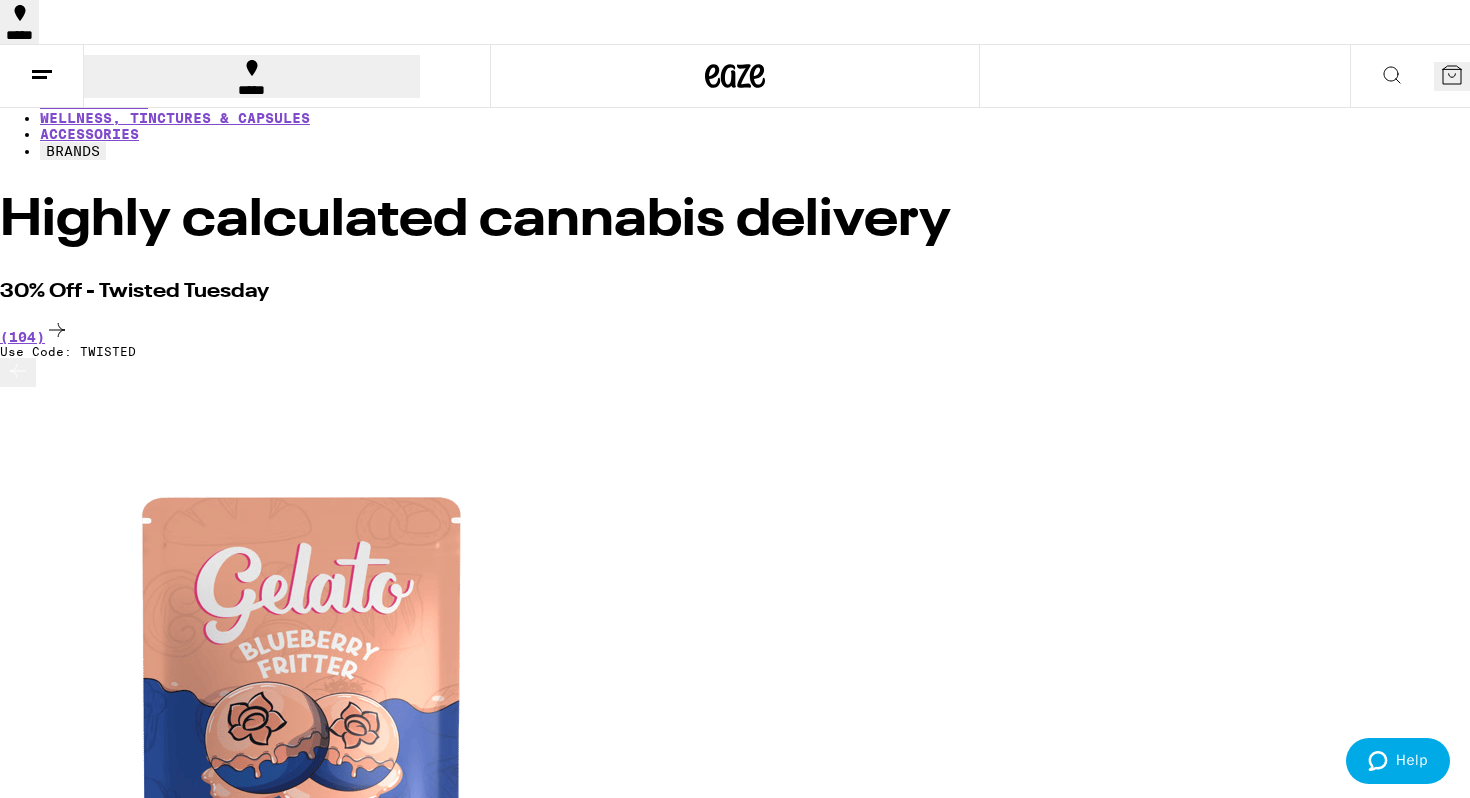 click on "*****" at bounding box center (252, 90) 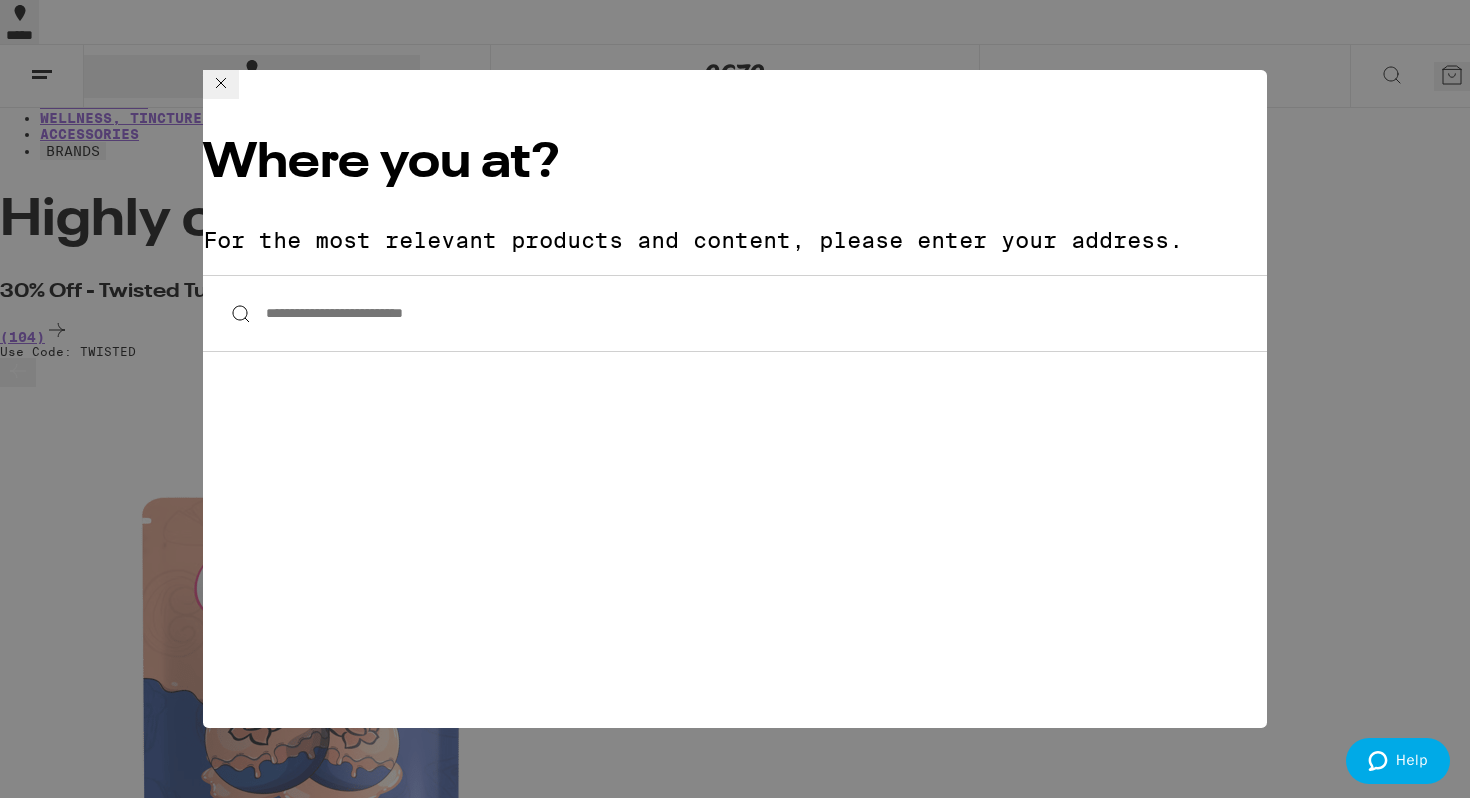 click on "**********" at bounding box center [735, 313] 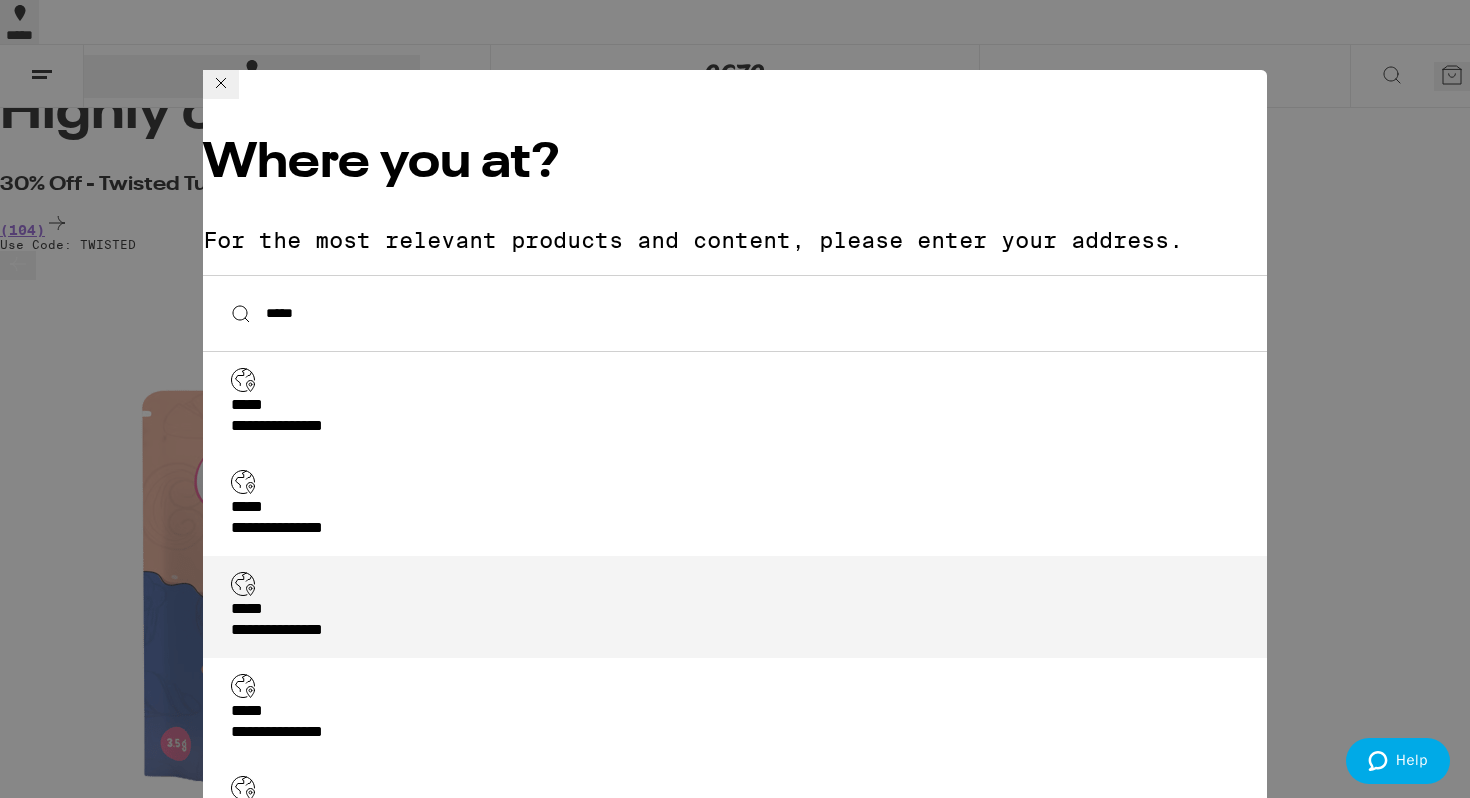 scroll, scrollTop: 124, scrollLeft: 0, axis: vertical 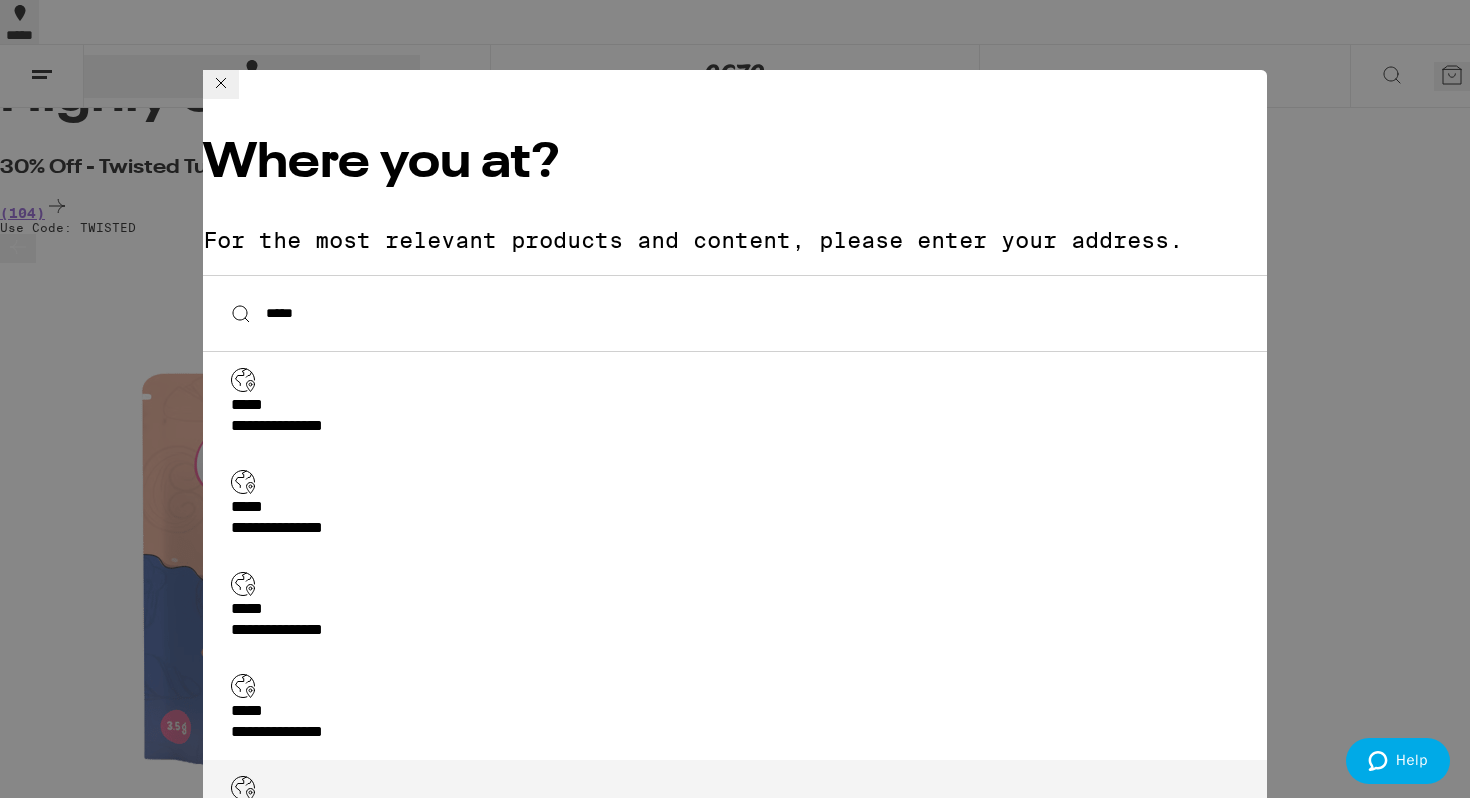 click on "**********" at bounding box center [741, 825] 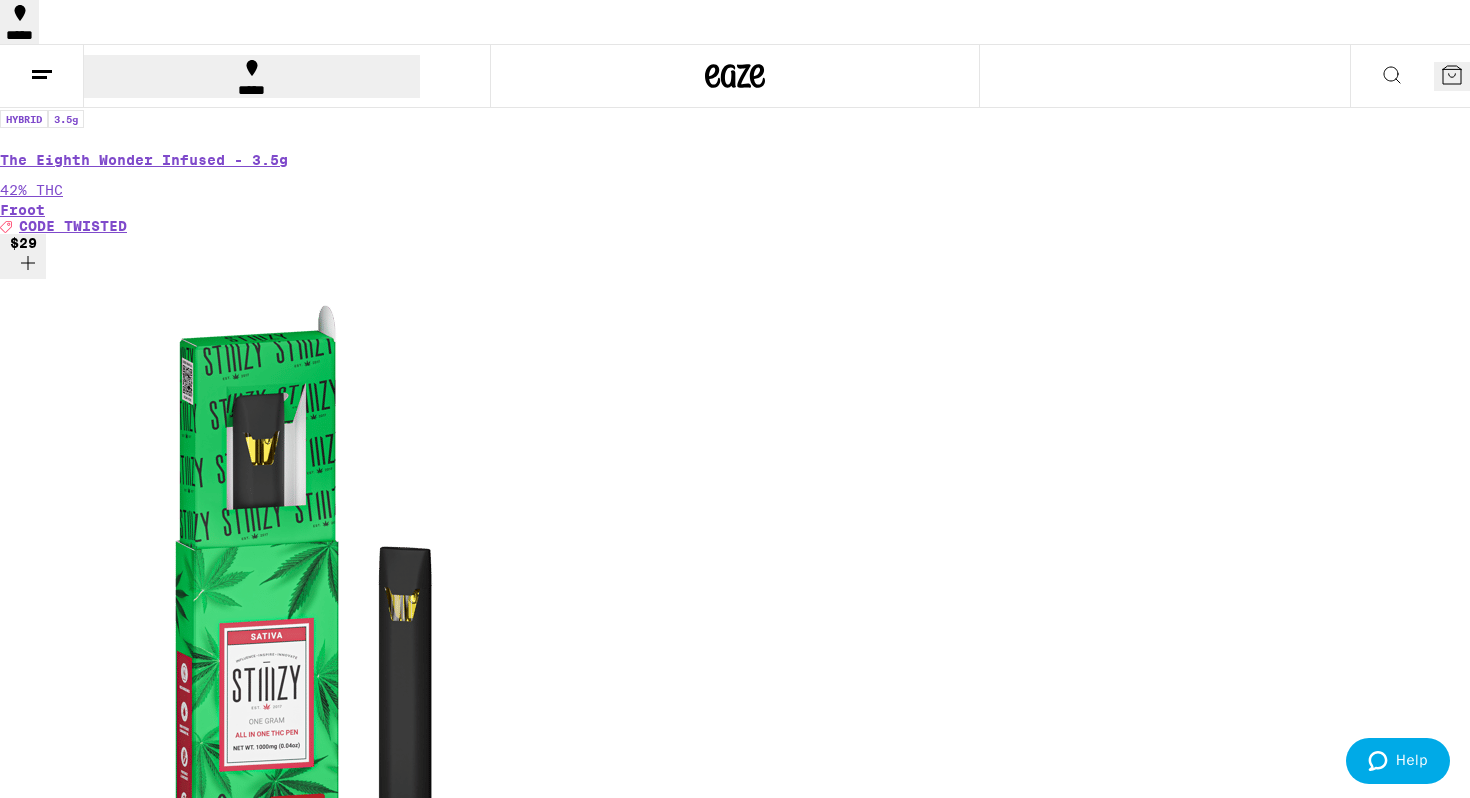 scroll, scrollTop: 3443, scrollLeft: 0, axis: vertical 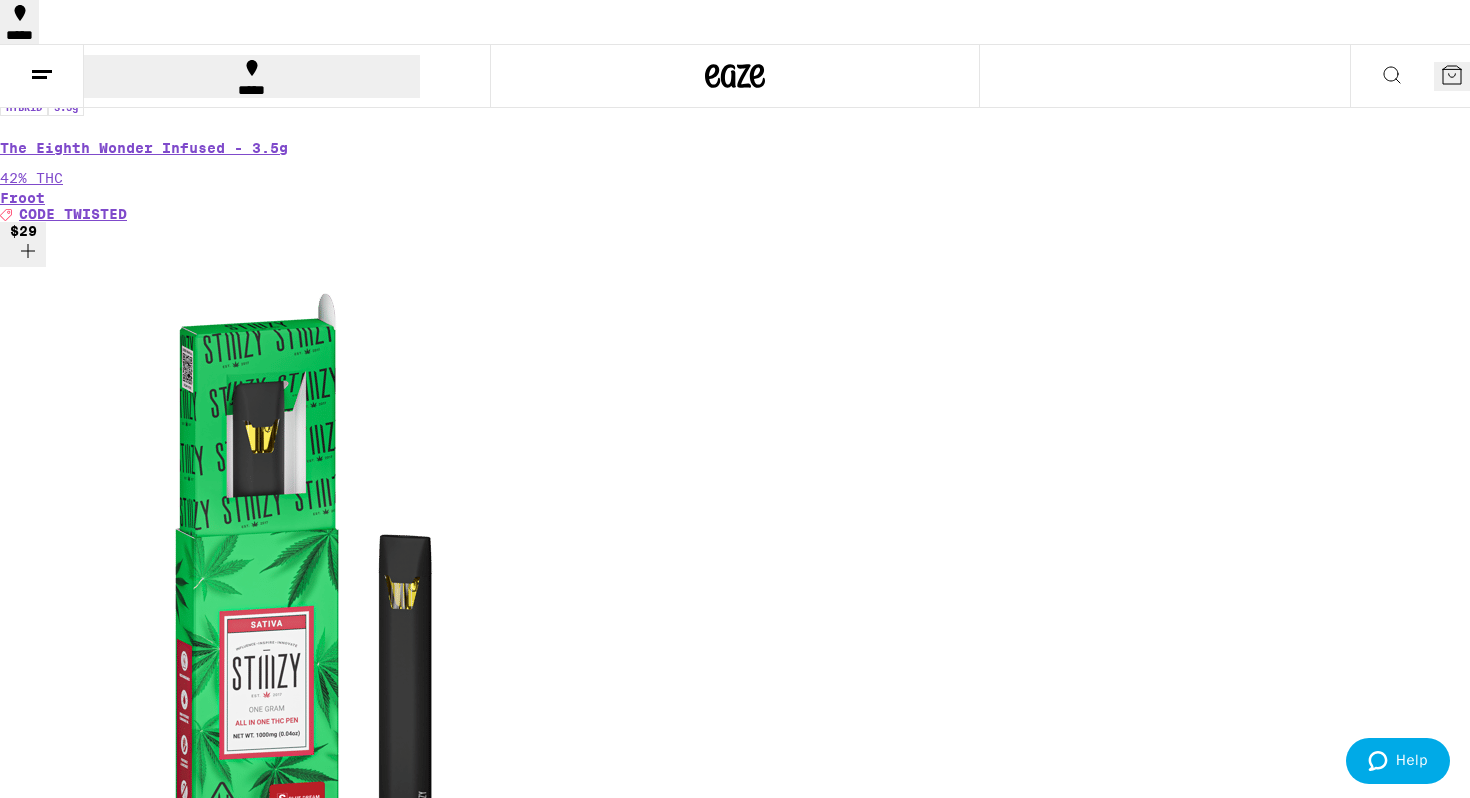 click at bounding box center (42, 76) 